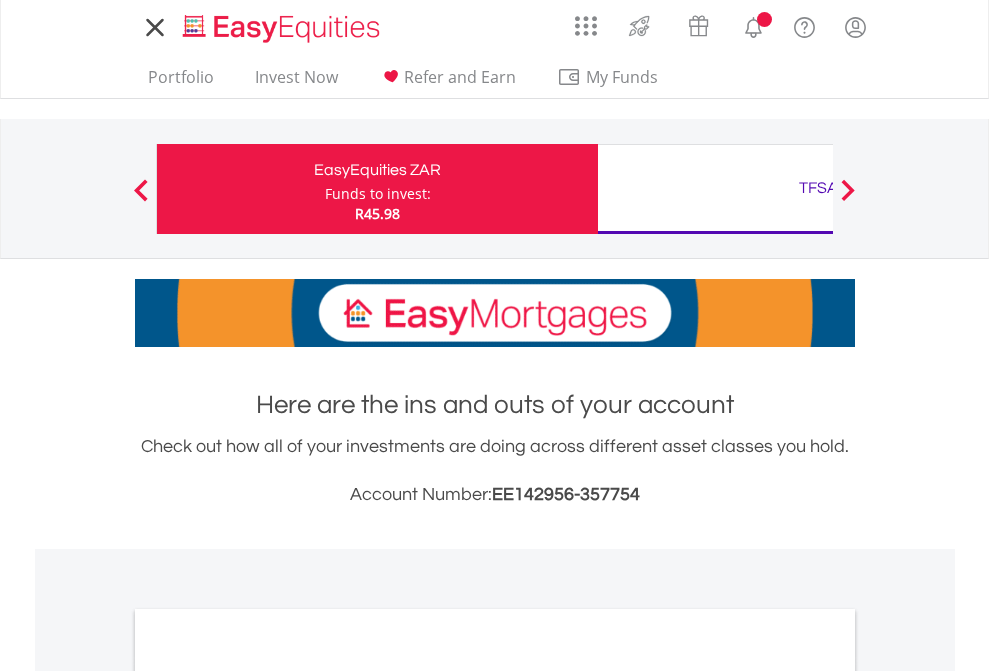 scroll, scrollTop: 0, scrollLeft: 0, axis: both 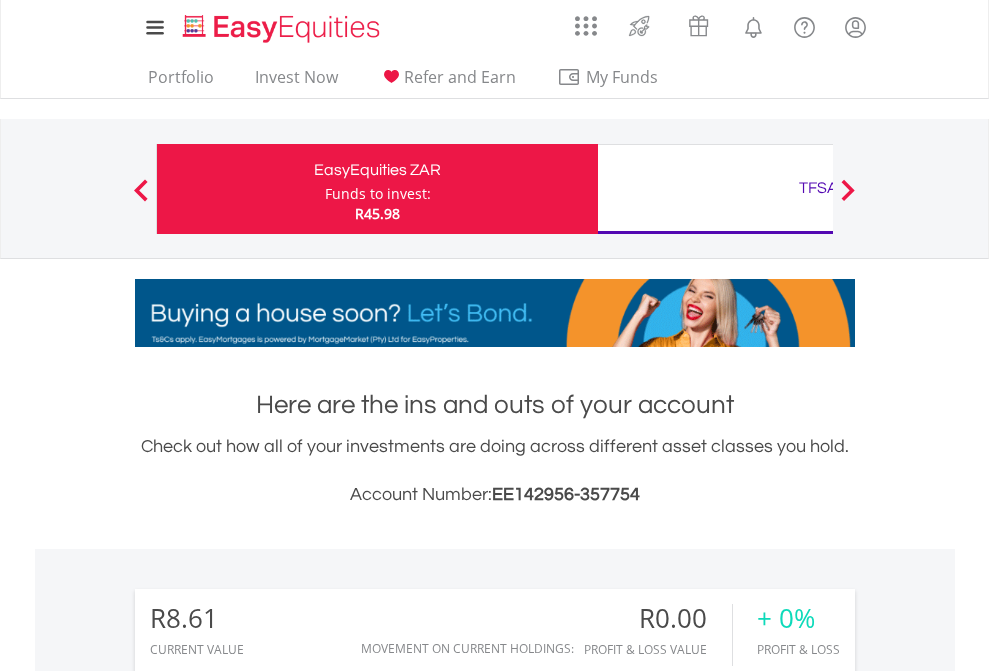 click on "Funds to invest:" at bounding box center (378, 194) 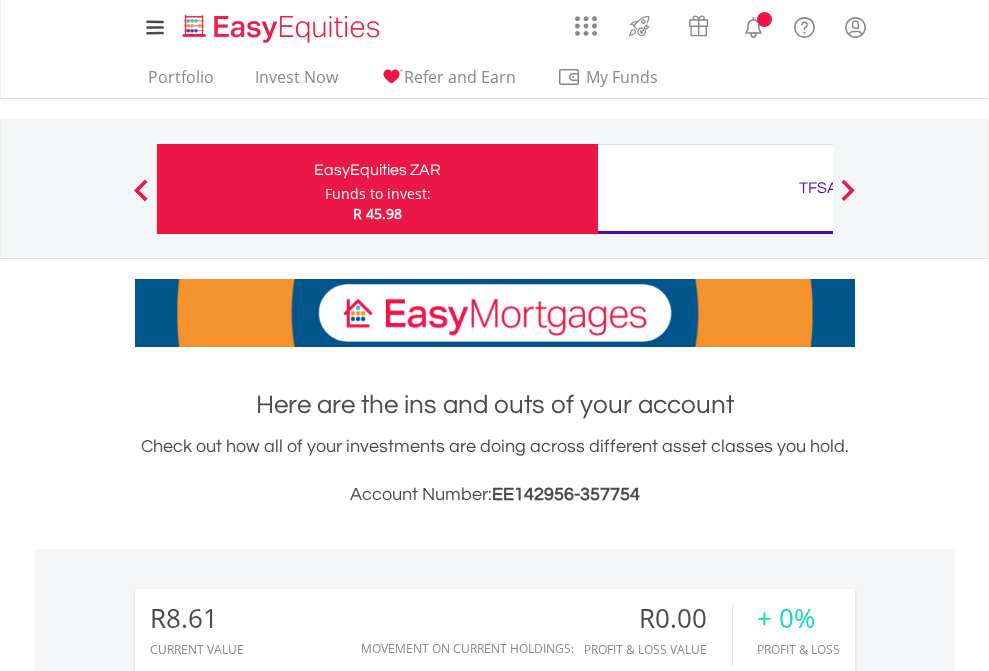 scroll, scrollTop: 1342, scrollLeft: 0, axis: vertical 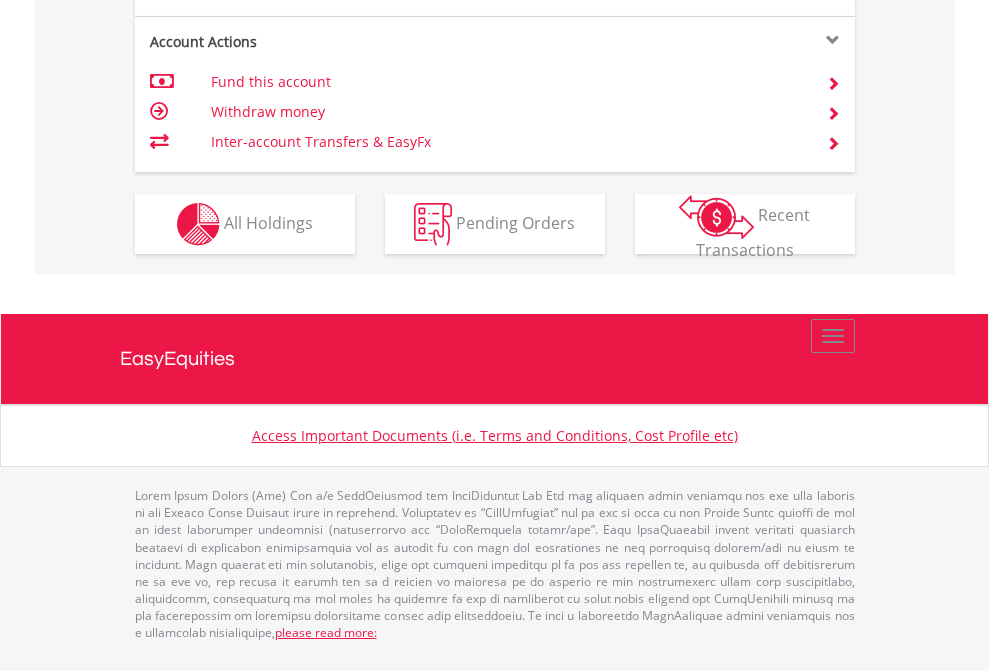 click on "Investment types" at bounding box center (706, -337) 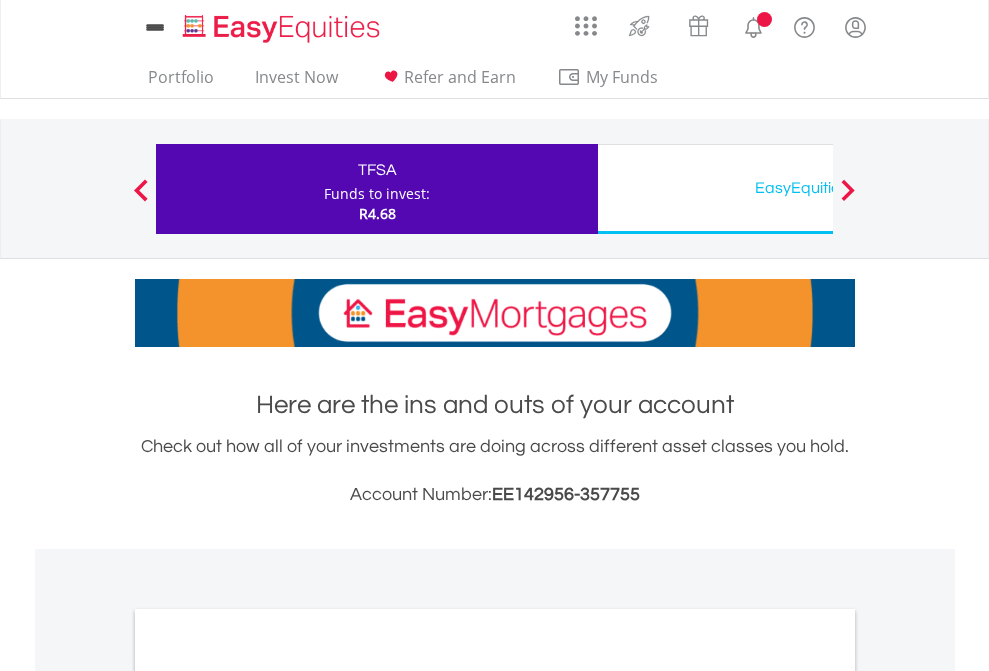 scroll, scrollTop: 0, scrollLeft: 0, axis: both 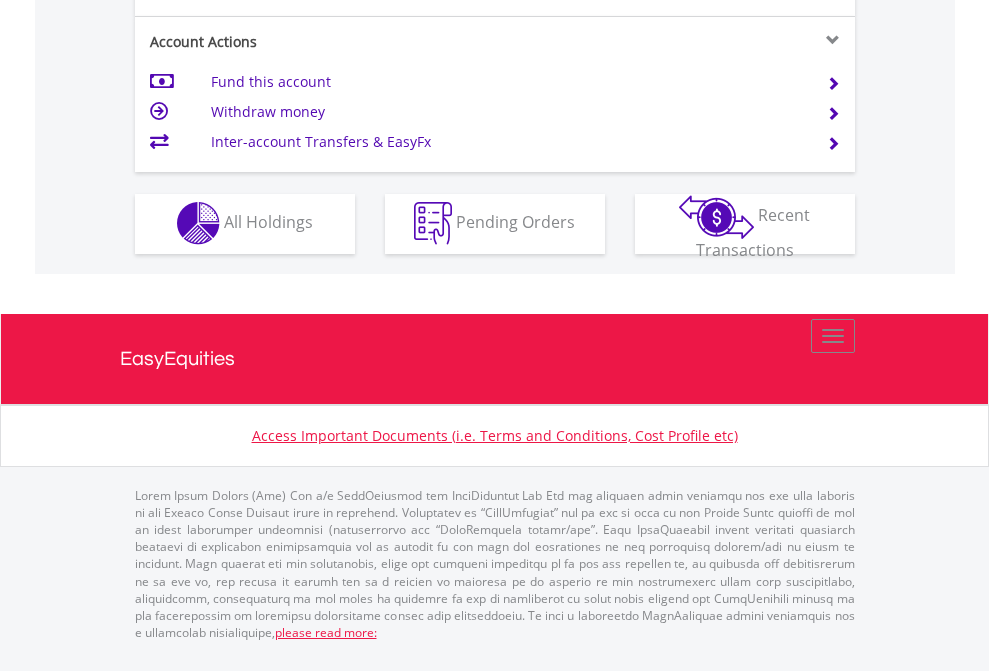 click on "Investment types" at bounding box center (706, -353) 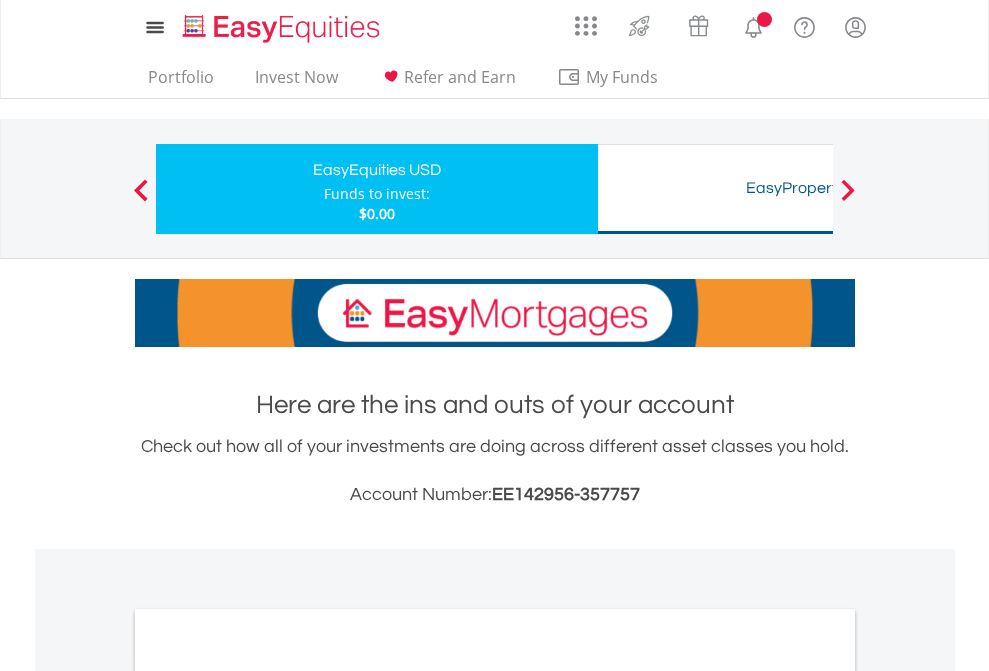 scroll, scrollTop: 0, scrollLeft: 0, axis: both 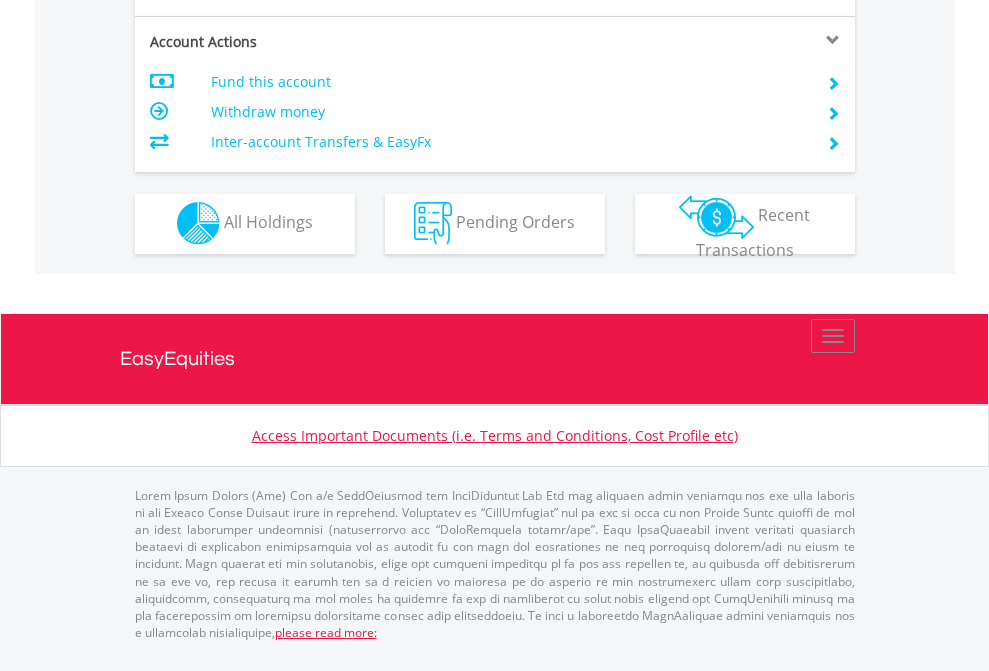 click on "Investment types" at bounding box center [706, -353] 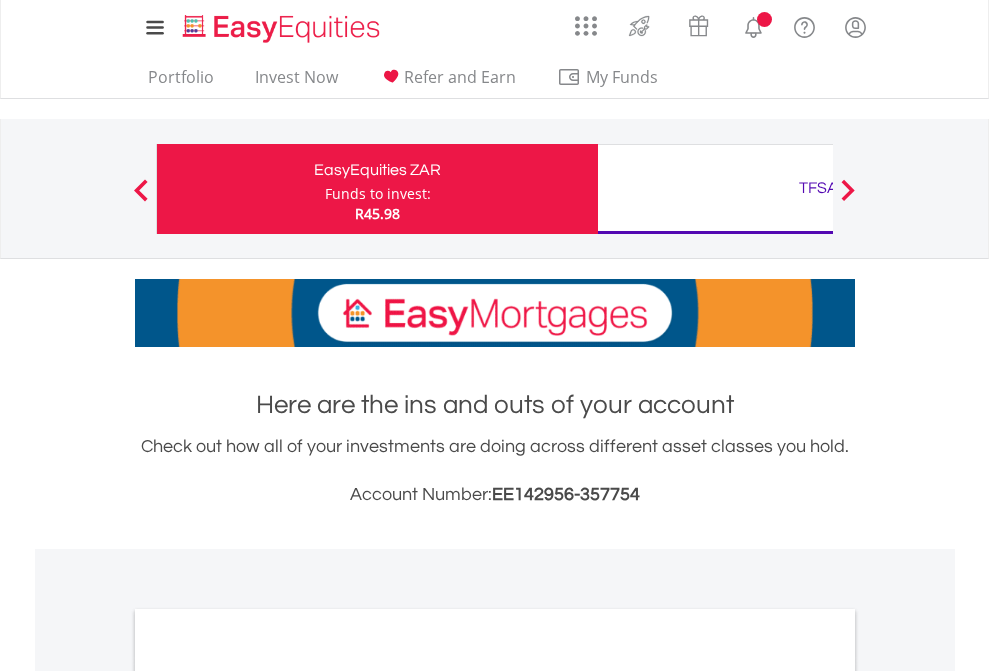 scroll, scrollTop: 0, scrollLeft: 0, axis: both 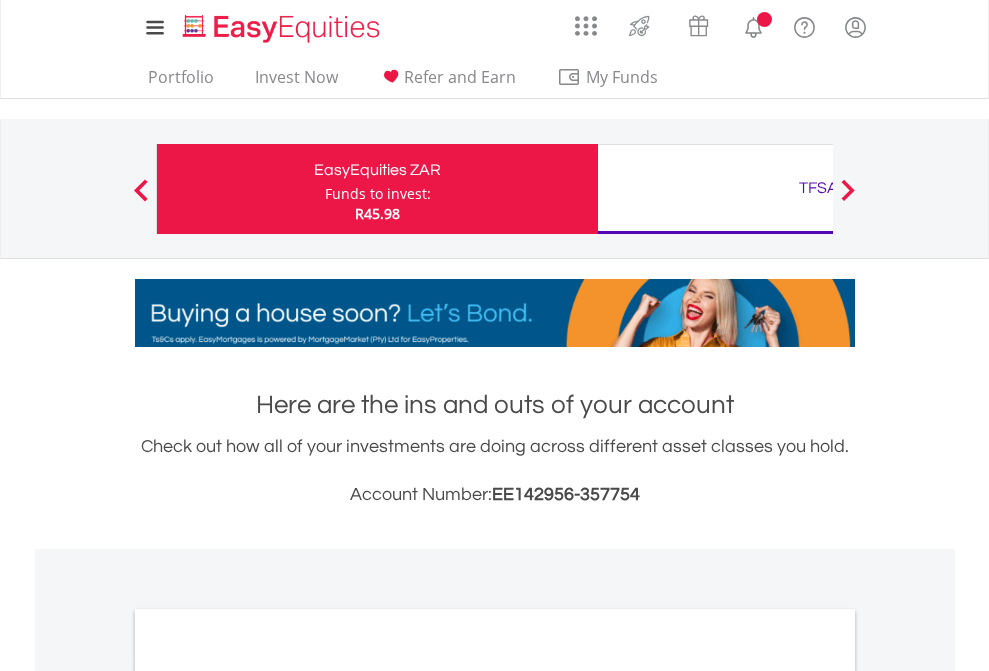 click on "All Holdings" at bounding box center (268, 1096) 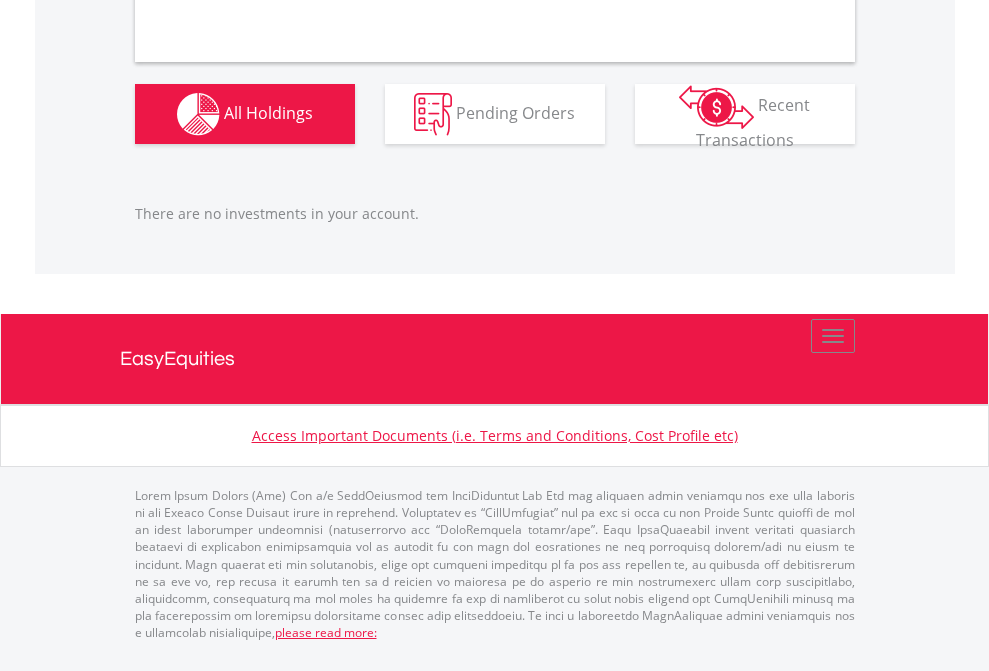 scroll, scrollTop: 2027, scrollLeft: 0, axis: vertical 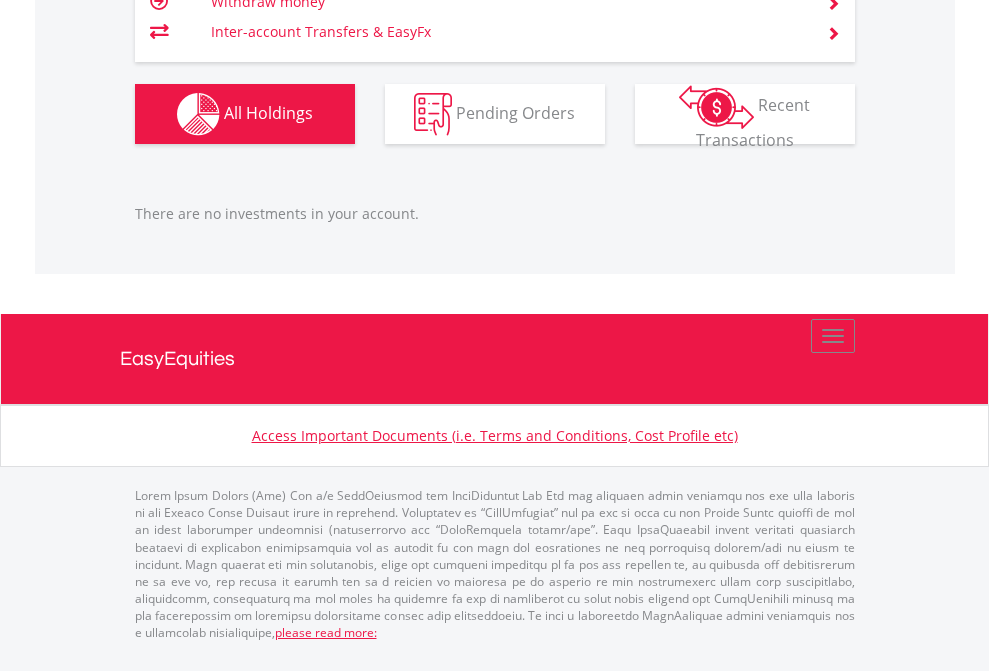click on "TFSA" at bounding box center (818, -1206) 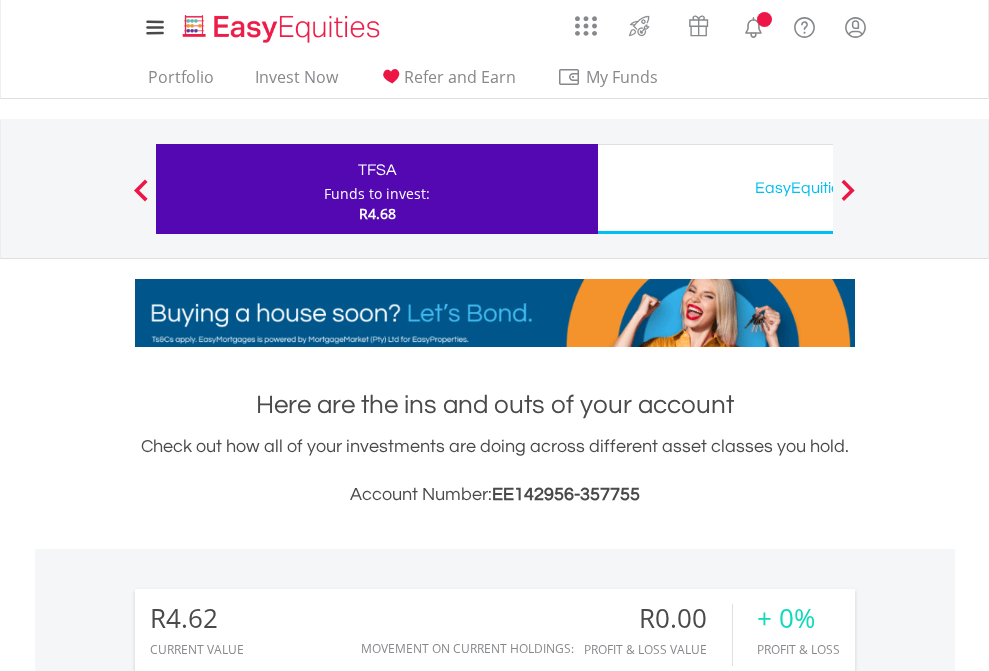 scroll, scrollTop: 0, scrollLeft: 0, axis: both 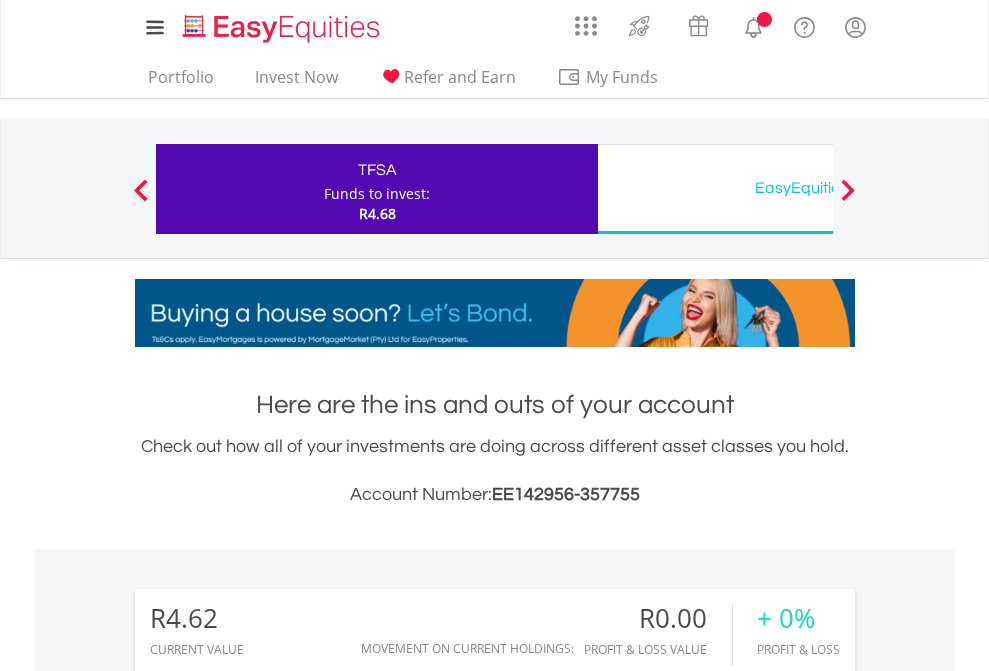 click on "All Holdings" at bounding box center (268, 1442) 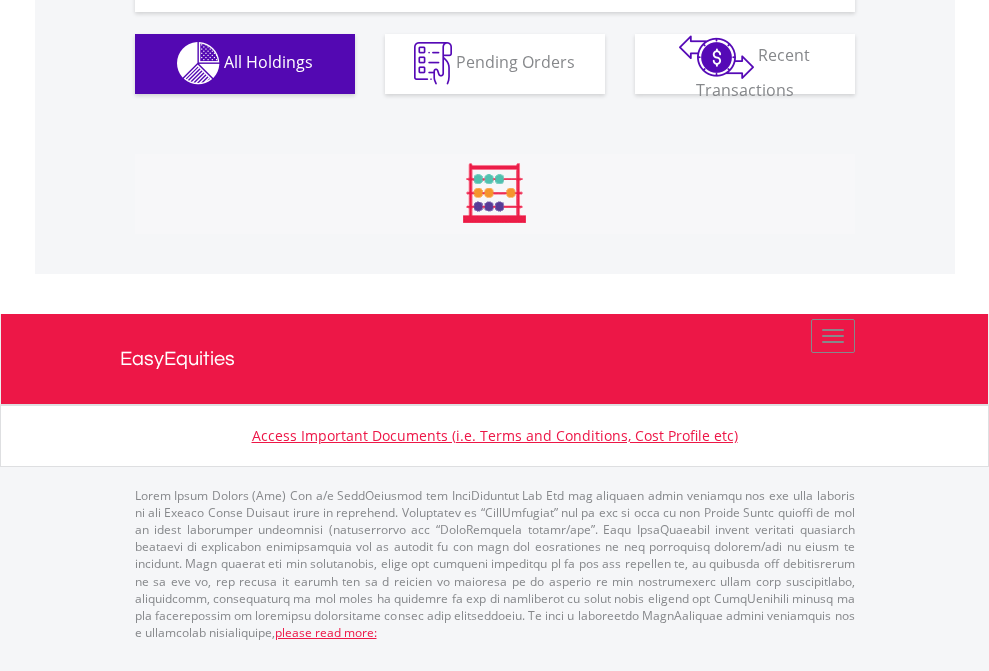 scroll, scrollTop: 1980, scrollLeft: 0, axis: vertical 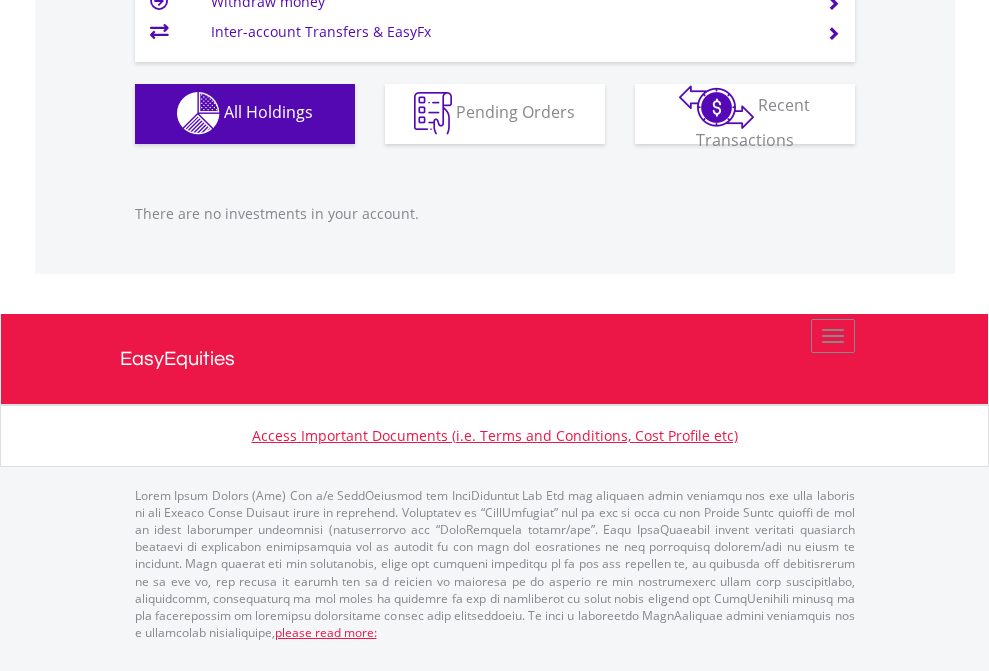click on "EasyEquities USD" at bounding box center [818, -1142] 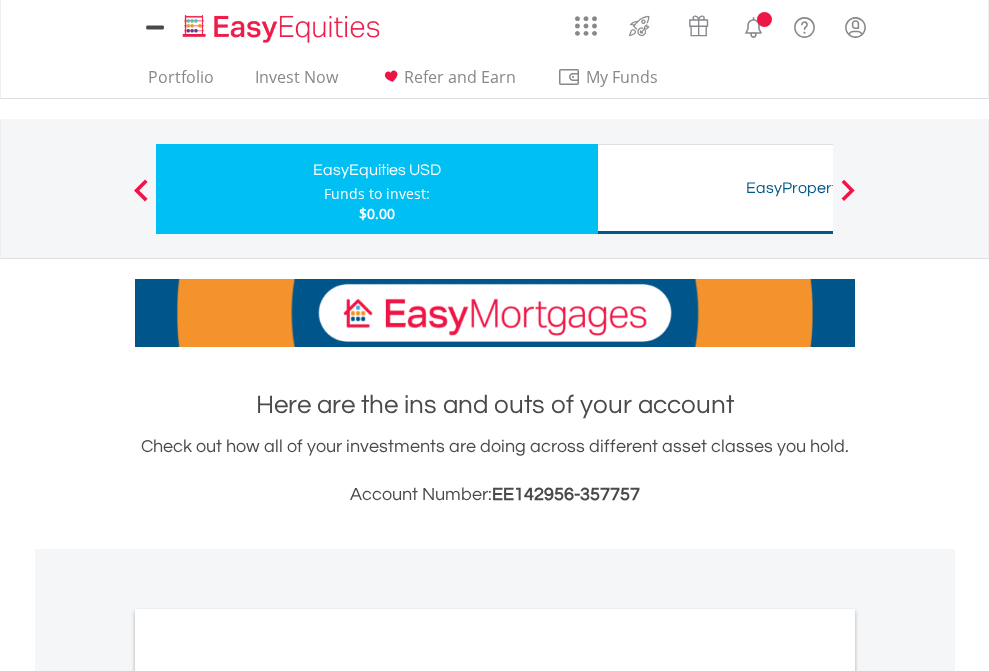 scroll, scrollTop: 1202, scrollLeft: 0, axis: vertical 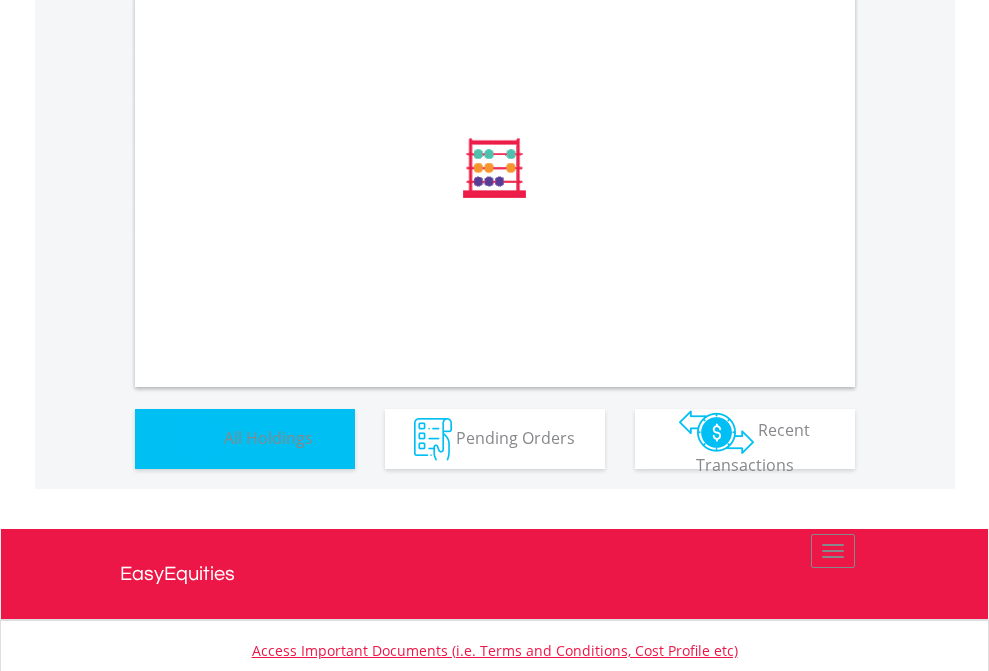 click on "All Holdings" at bounding box center [268, 437] 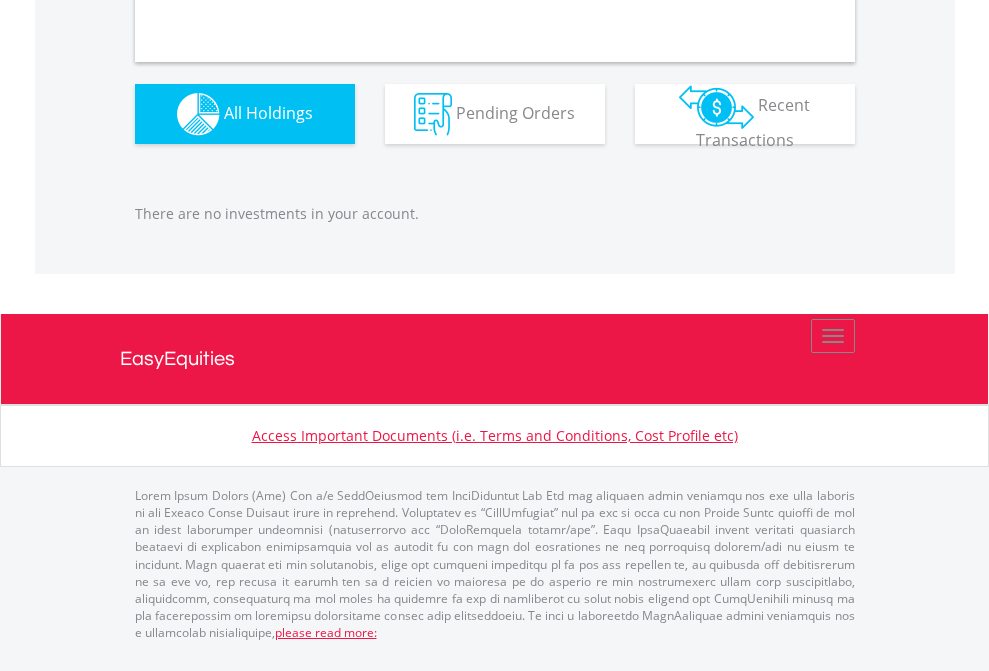 scroll, scrollTop: 1980, scrollLeft: 0, axis: vertical 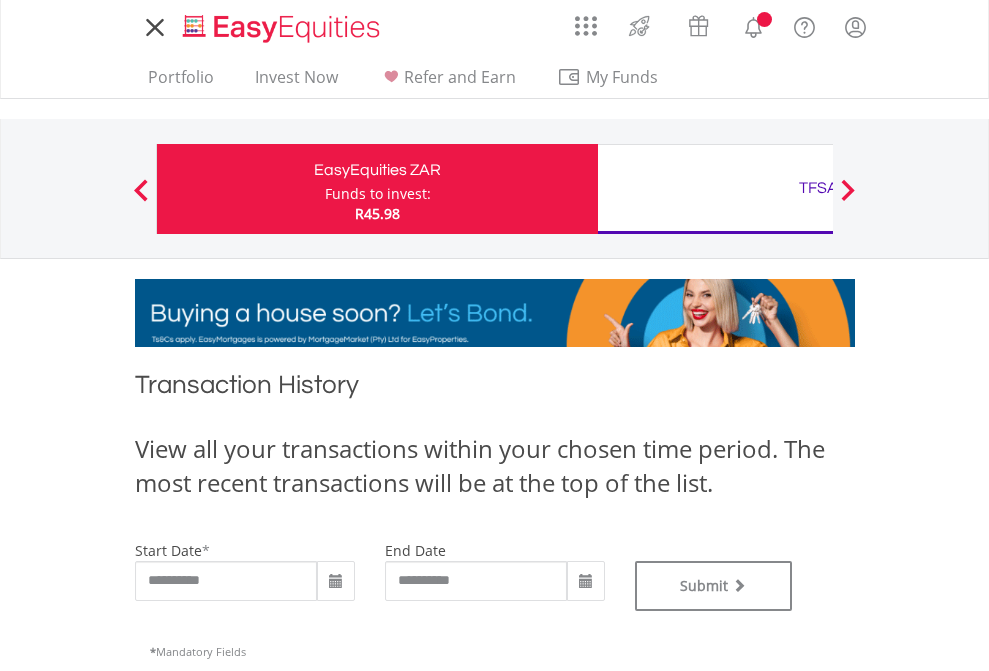 type on "**********" 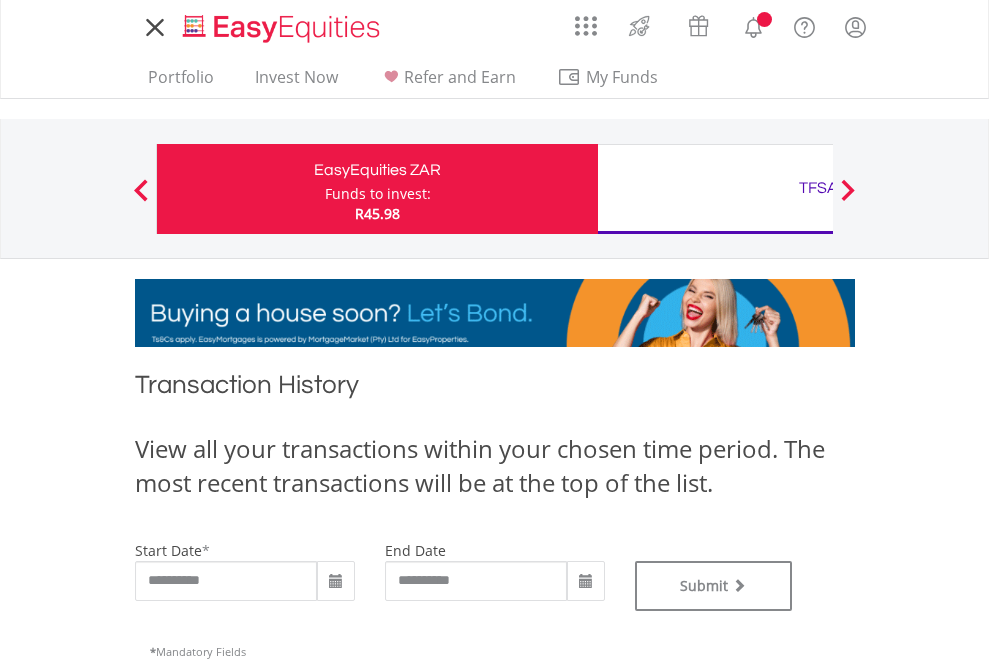 scroll, scrollTop: 0, scrollLeft: 0, axis: both 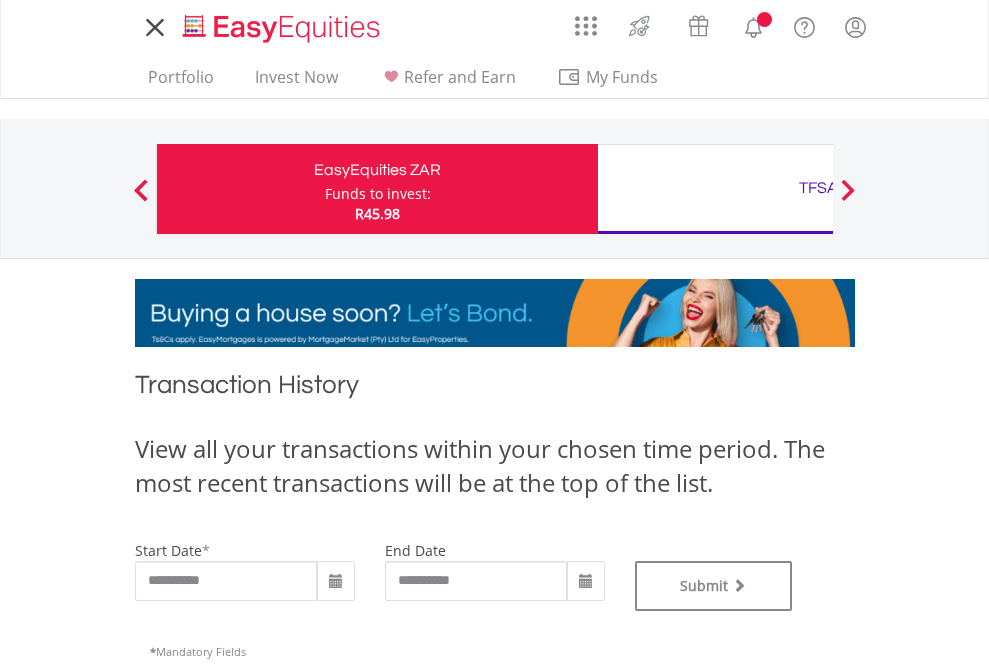 type on "**********" 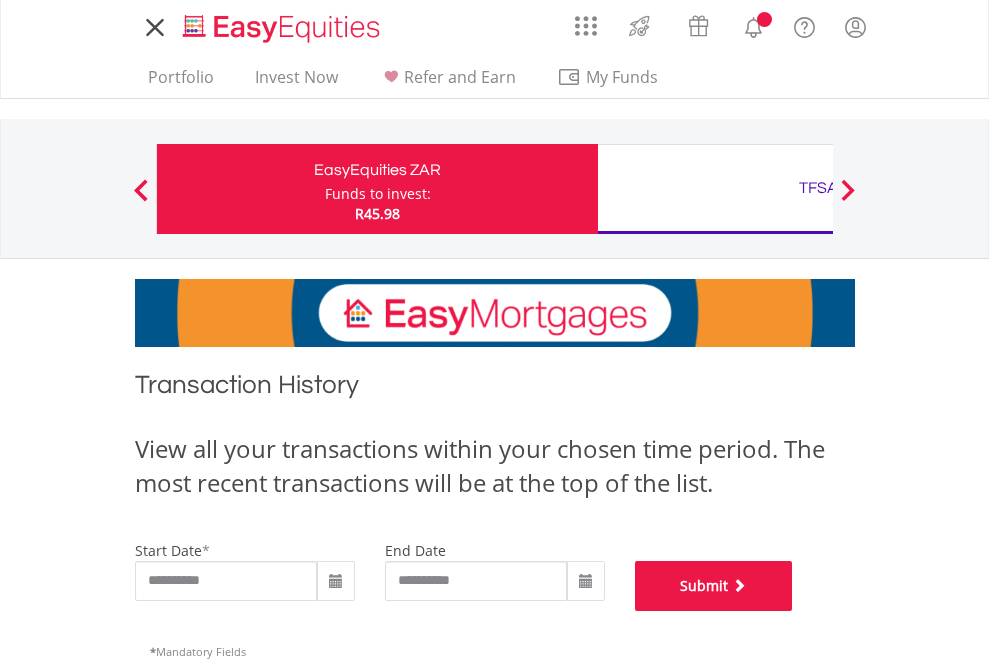 click on "Submit" at bounding box center [714, 586] 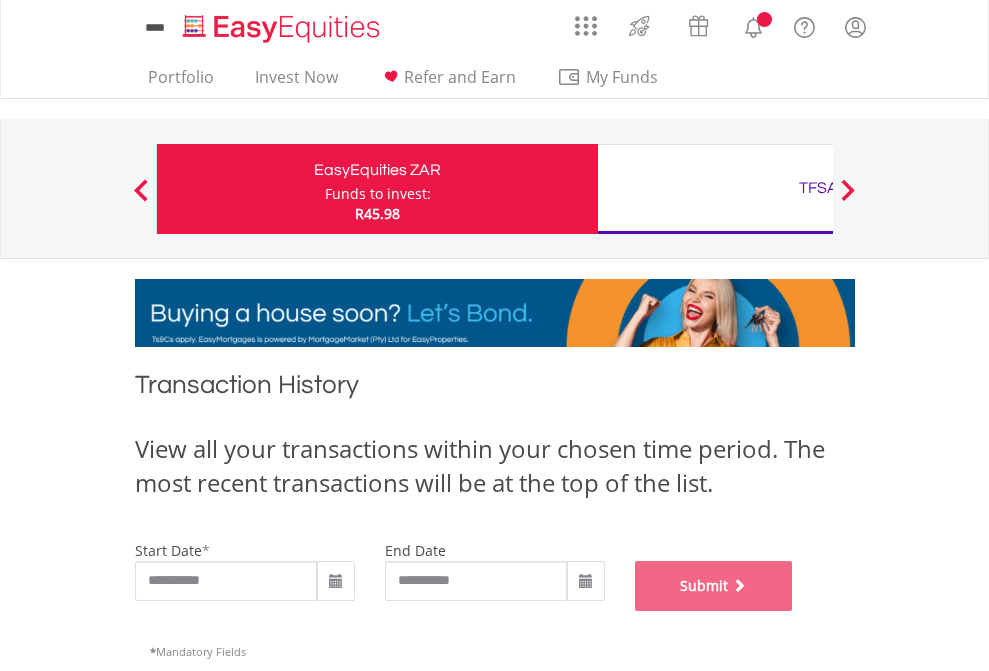 scroll, scrollTop: 811, scrollLeft: 0, axis: vertical 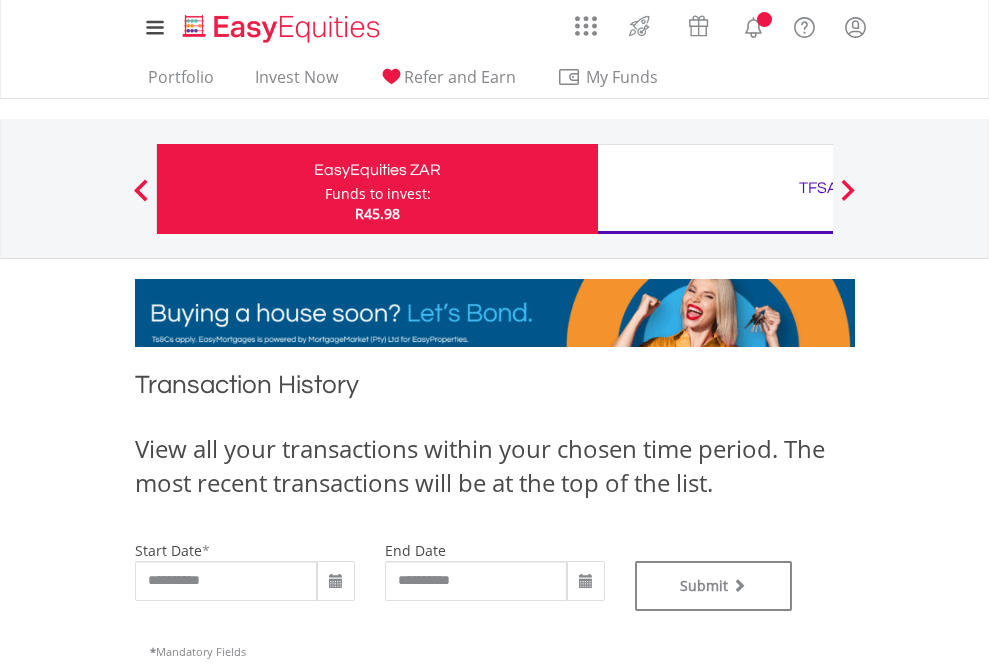 click on "TFSA" at bounding box center [818, 188] 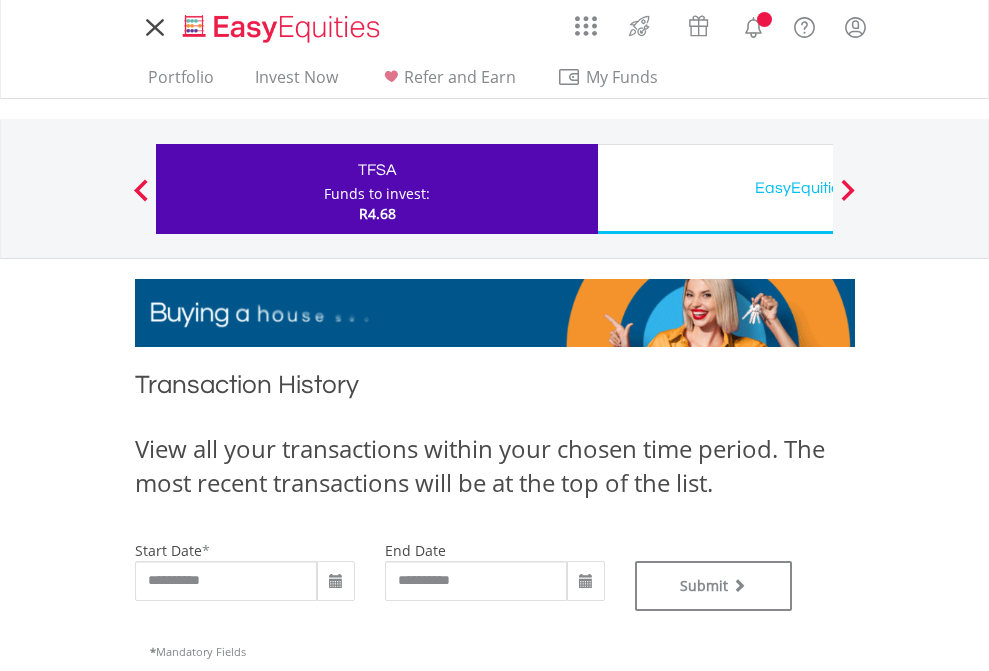 scroll, scrollTop: 0, scrollLeft: 0, axis: both 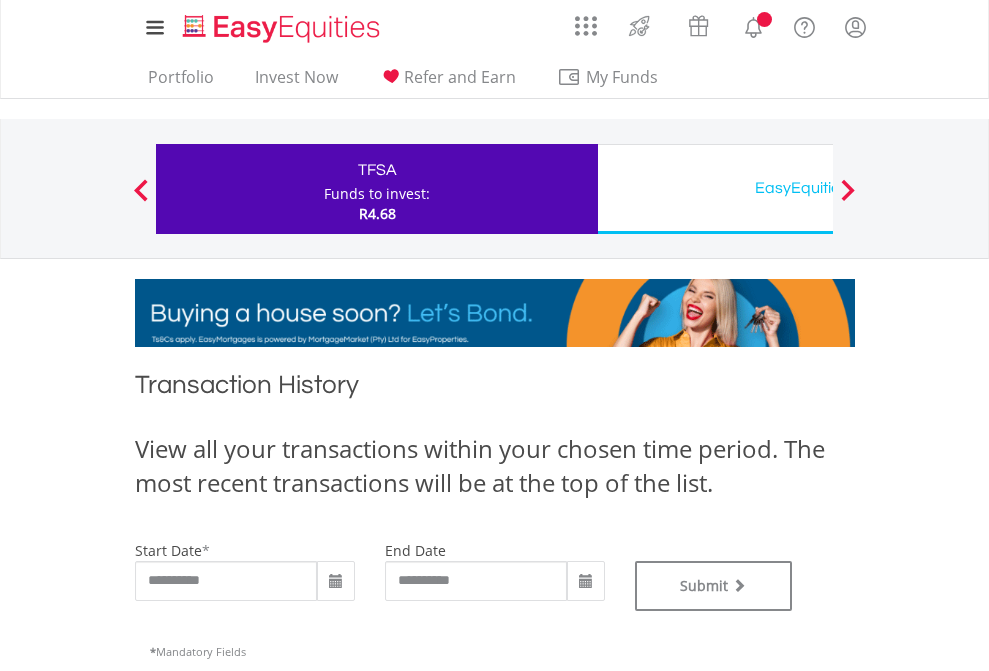 type on "**********" 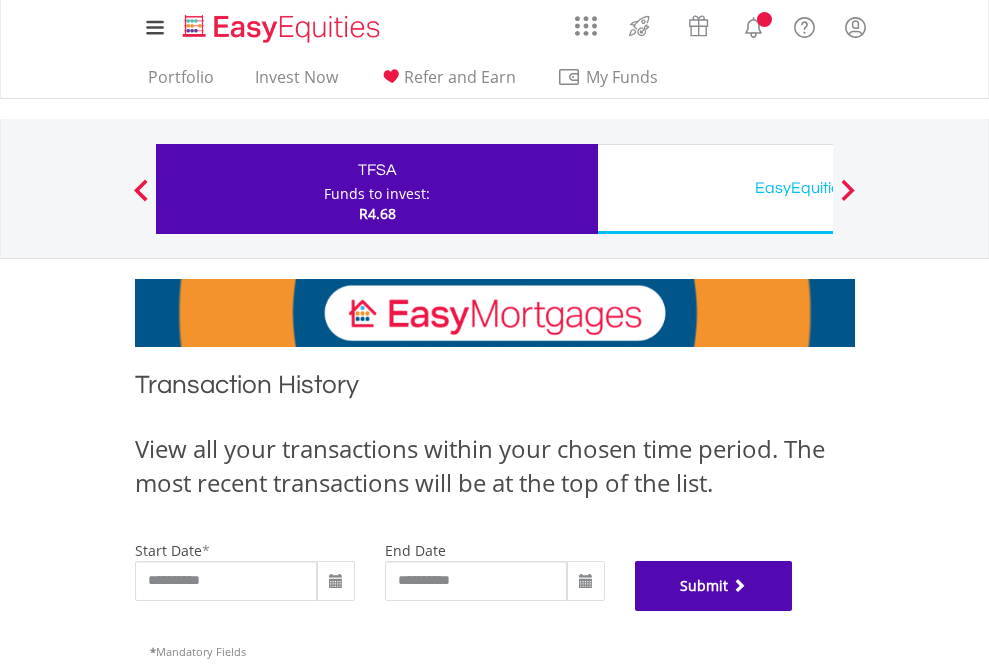 click on "Submit" at bounding box center (714, 586) 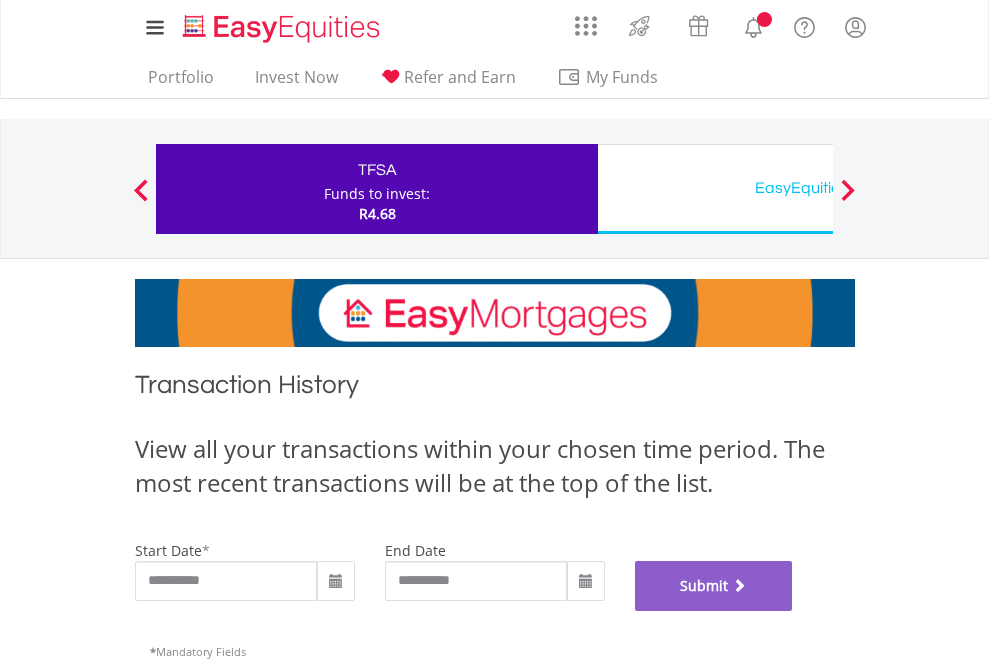 scroll, scrollTop: 811, scrollLeft: 0, axis: vertical 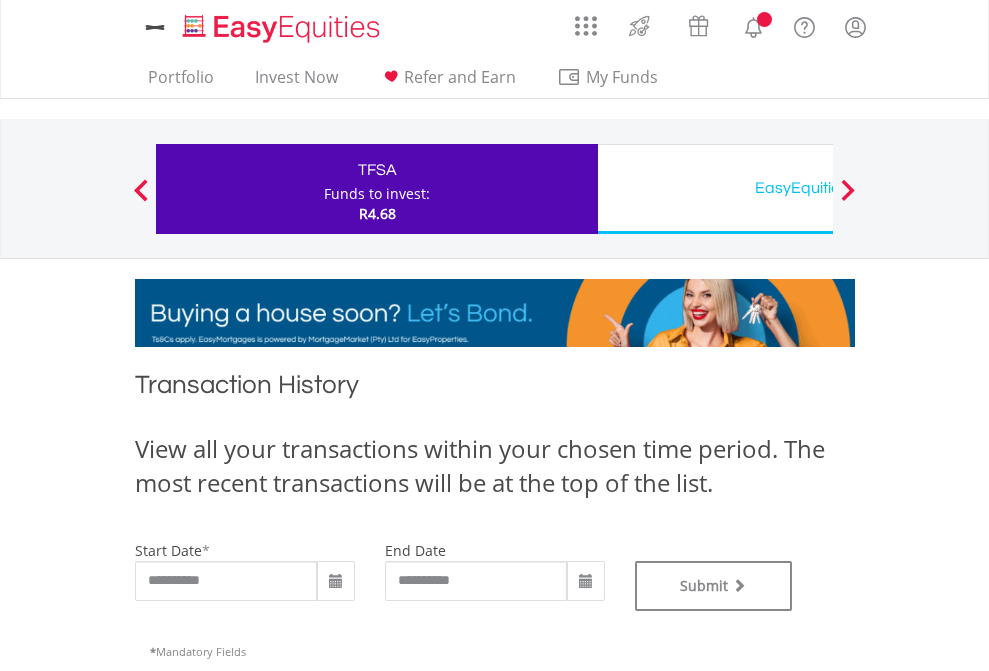 click on "EasyEquities USD" at bounding box center [818, 188] 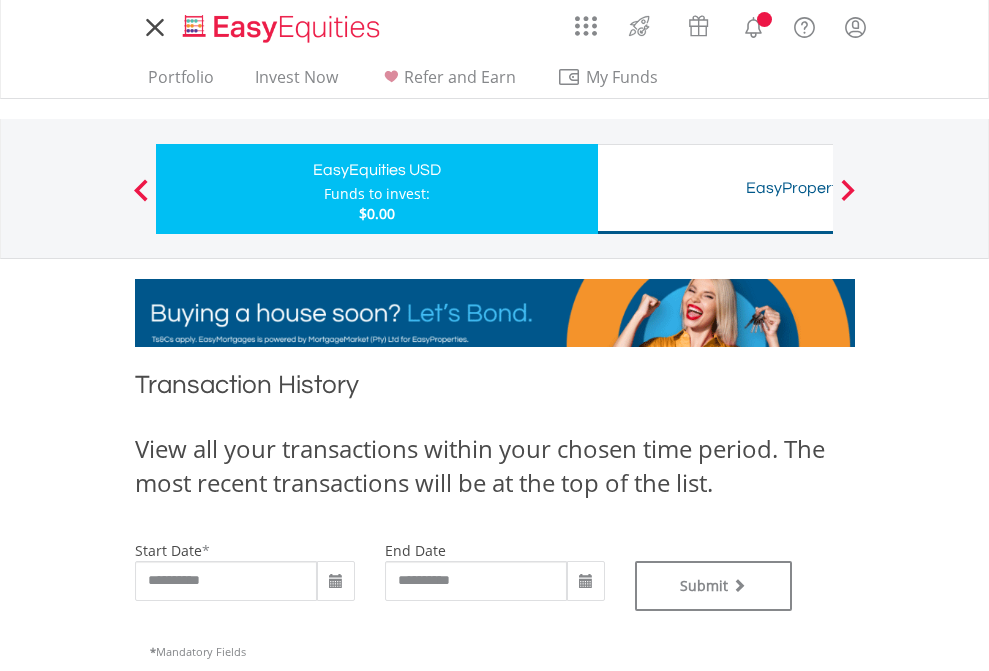scroll, scrollTop: 0, scrollLeft: 0, axis: both 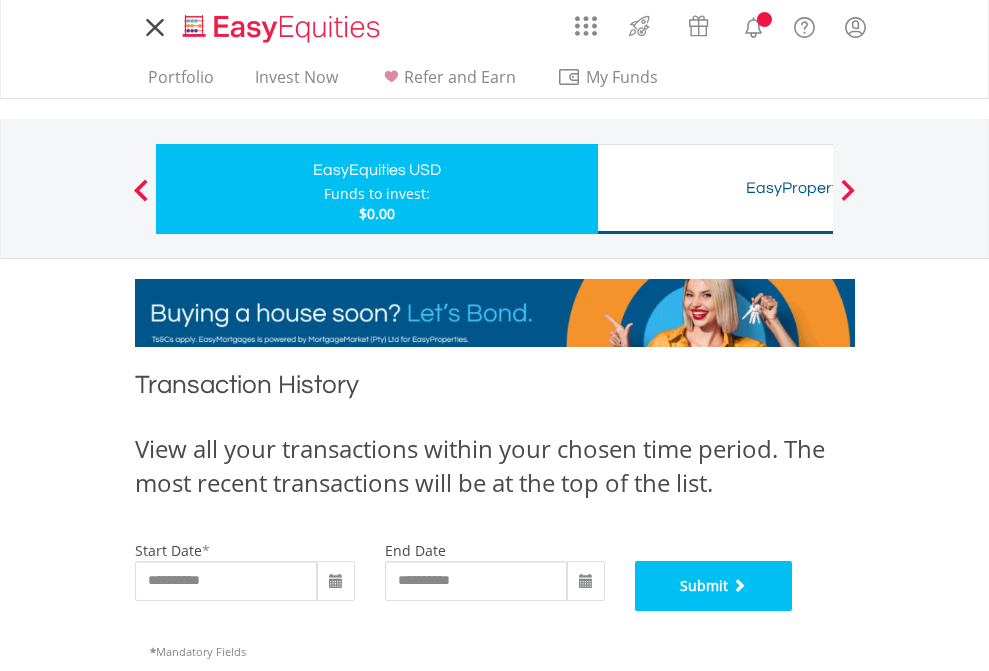 click on "Submit" at bounding box center [714, 586] 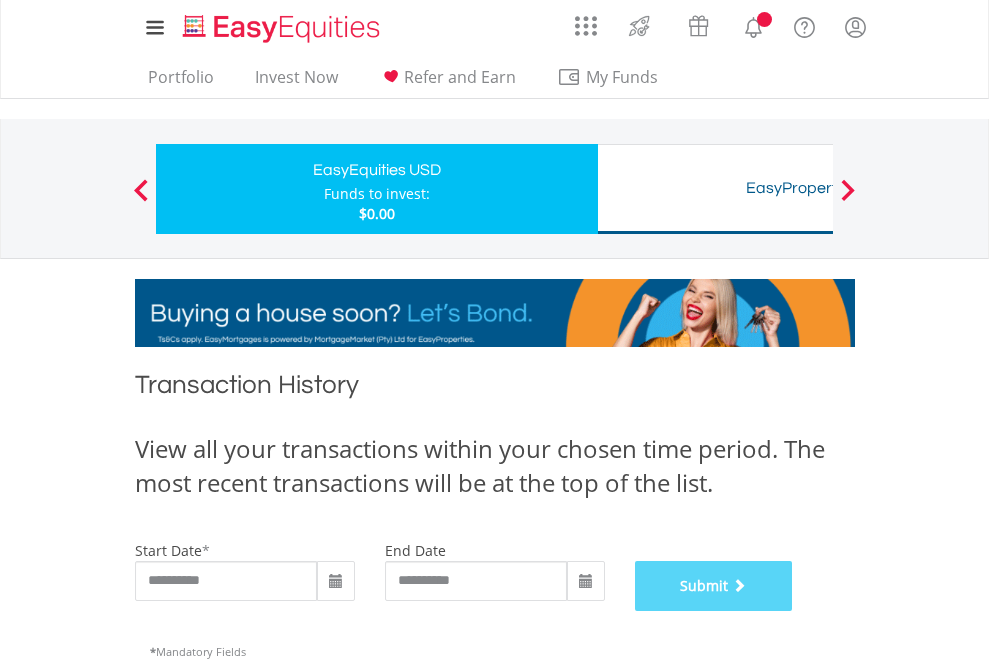 scroll, scrollTop: 811, scrollLeft: 0, axis: vertical 